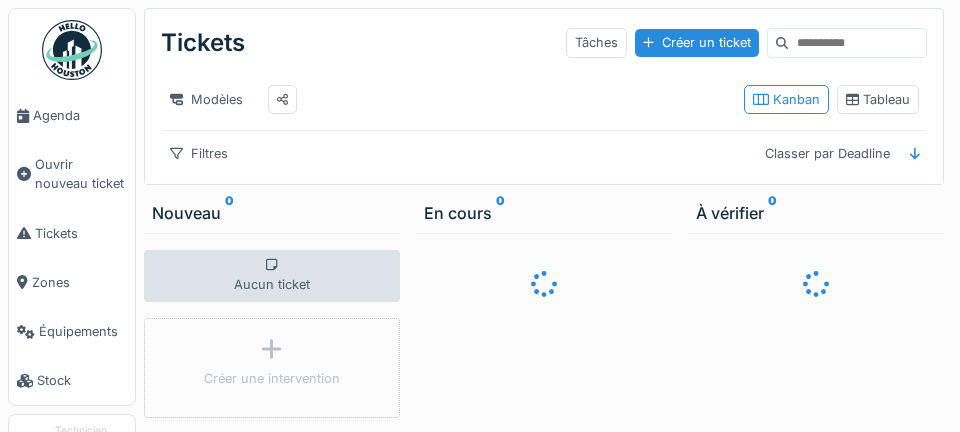 scroll, scrollTop: 0, scrollLeft: 0, axis: both 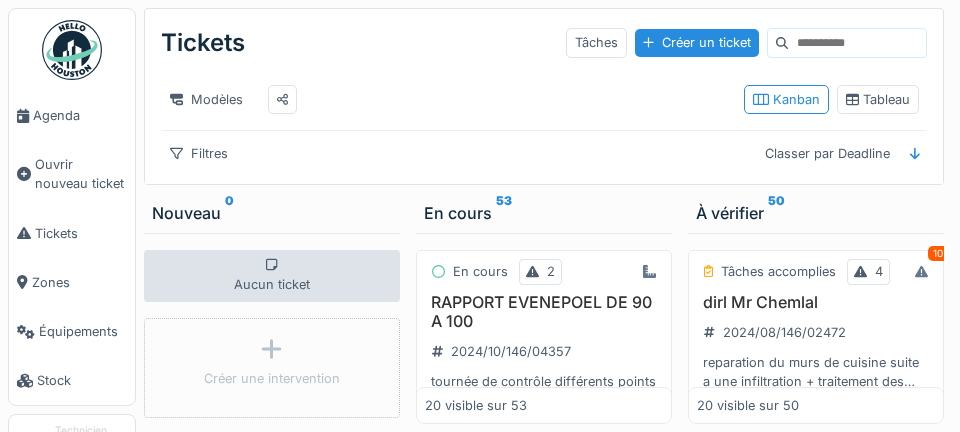 click on "Agenda" at bounding box center (80, 115) 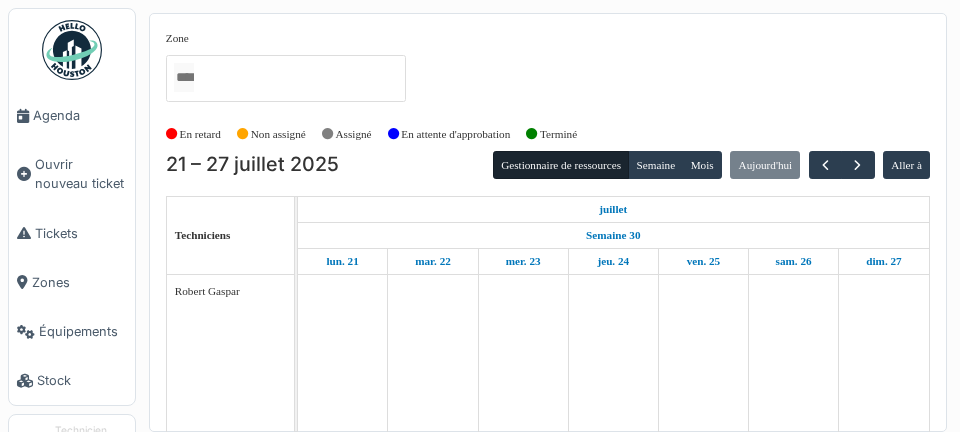 scroll, scrollTop: 0, scrollLeft: 0, axis: both 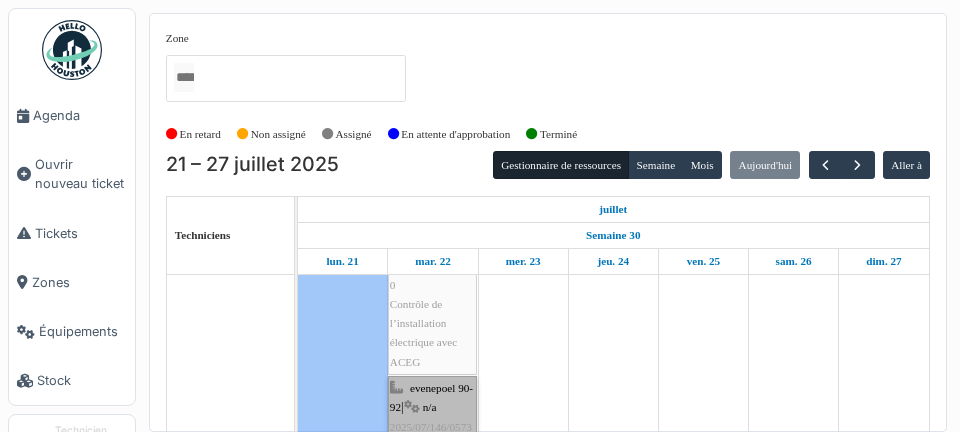 click on "evenepoel 90-92
|     n/a
2025/07/146/05731
Contrôle de l’installation électrique avec ACEG" at bounding box center (432, 456) 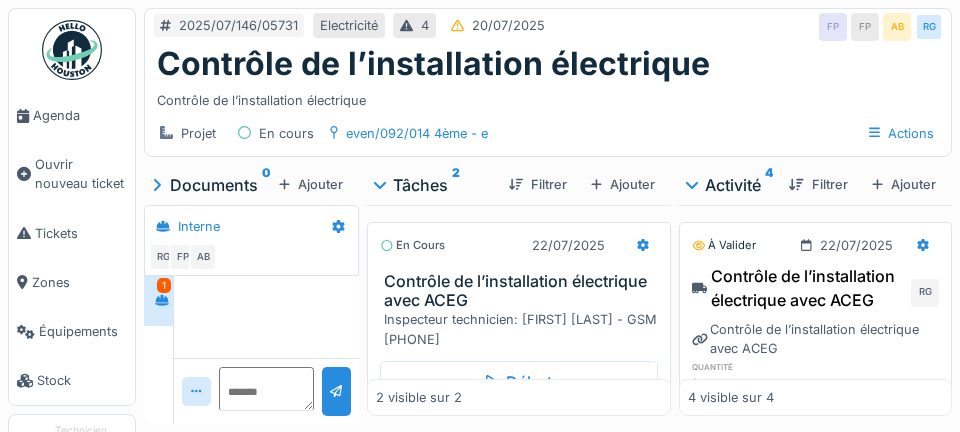 scroll, scrollTop: 0, scrollLeft: 0, axis: both 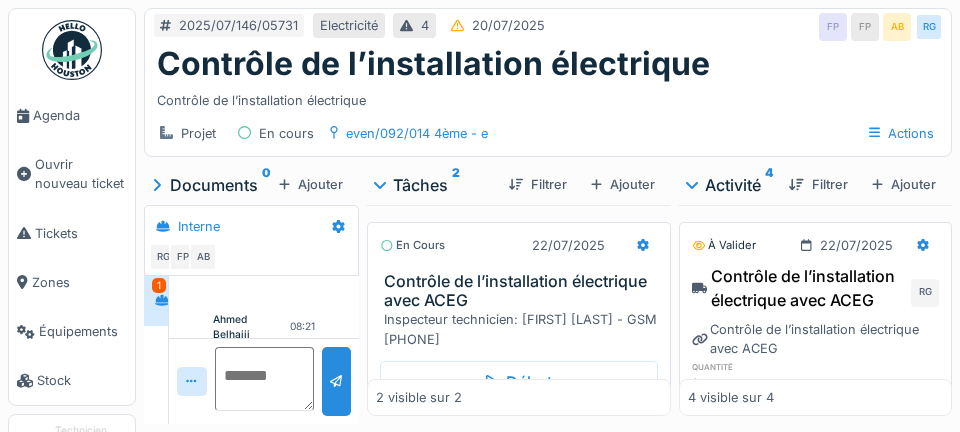 click at bounding box center (265, 379) 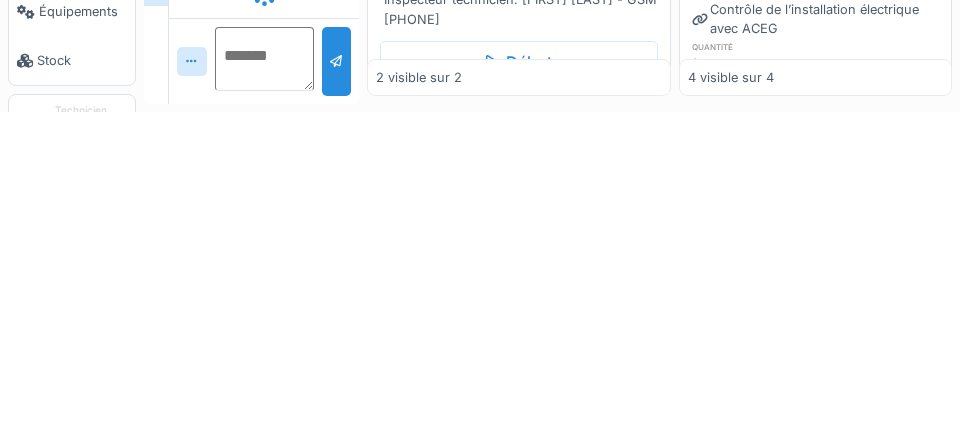 scroll, scrollTop: 96, scrollLeft: 0, axis: vertical 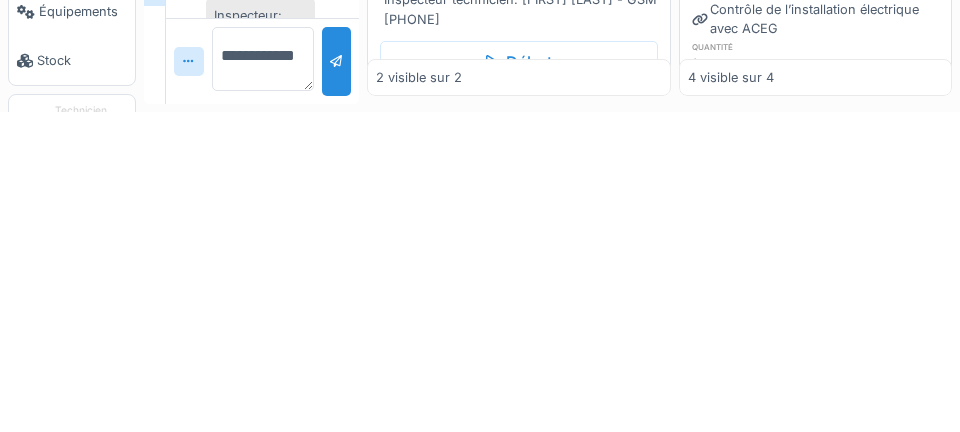 type on "**********" 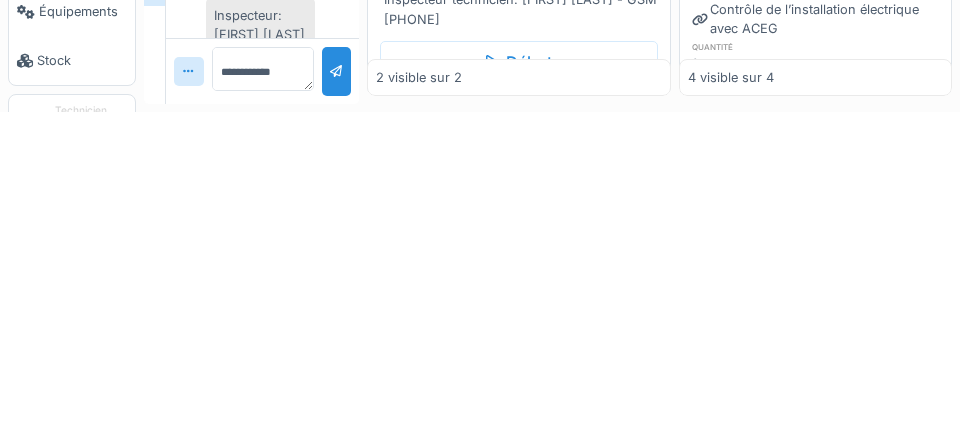 click at bounding box center [336, 391] 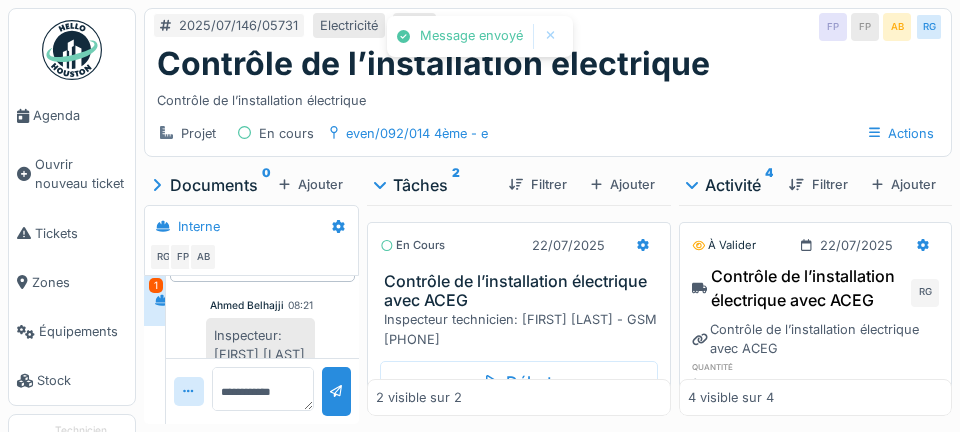 scroll, scrollTop: 135, scrollLeft: 0, axis: vertical 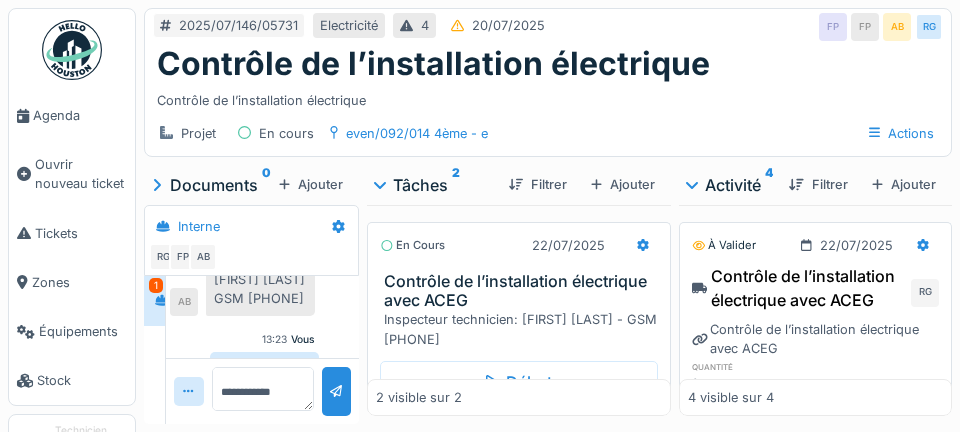 click on "Agenda" at bounding box center [72, 115] 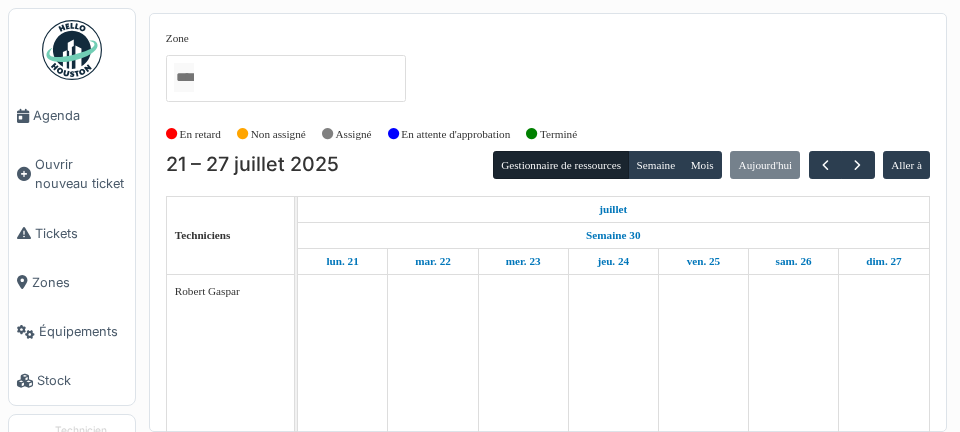scroll, scrollTop: 0, scrollLeft: 0, axis: both 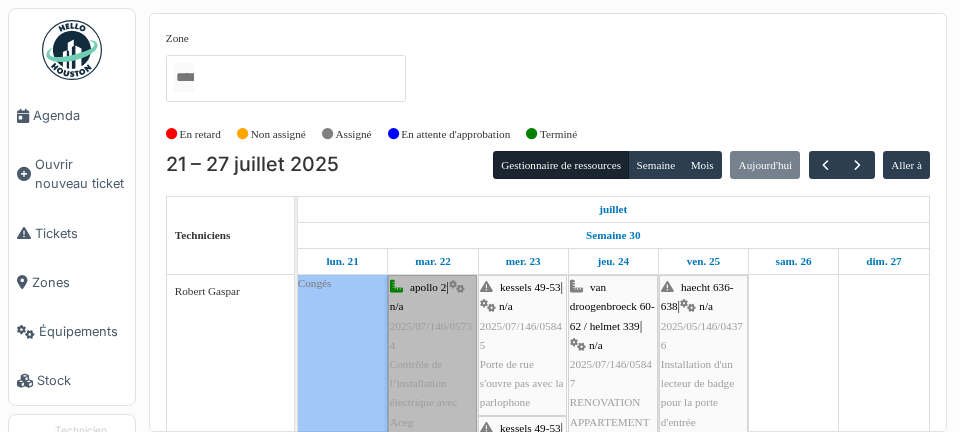 click on "apollo 2
|     n/a
[DATE]/[NUMBER]/[NUMBER]
Contrôle de l’installation électrique avec Aceg" at bounding box center [432, 355] 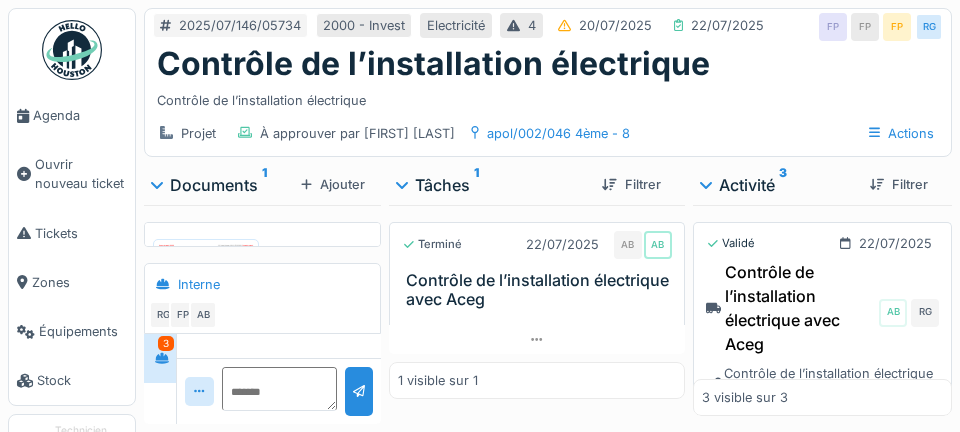 scroll, scrollTop: 0, scrollLeft: 0, axis: both 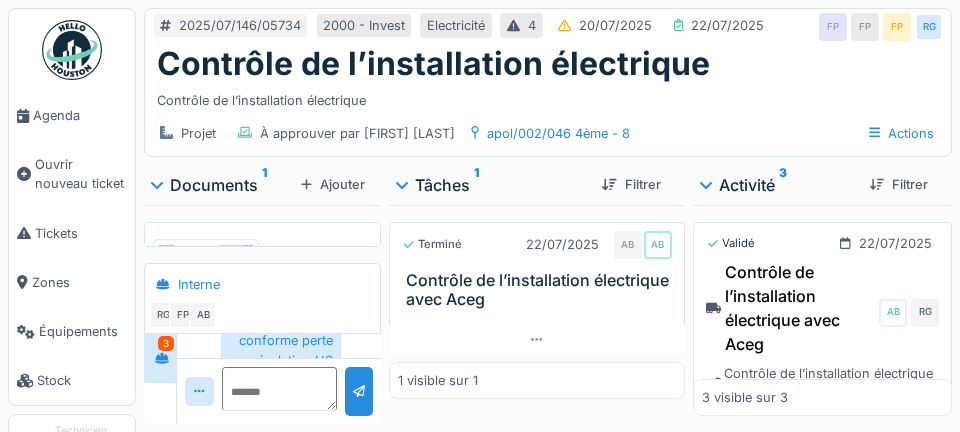 click on "Agenda" at bounding box center [72, 115] 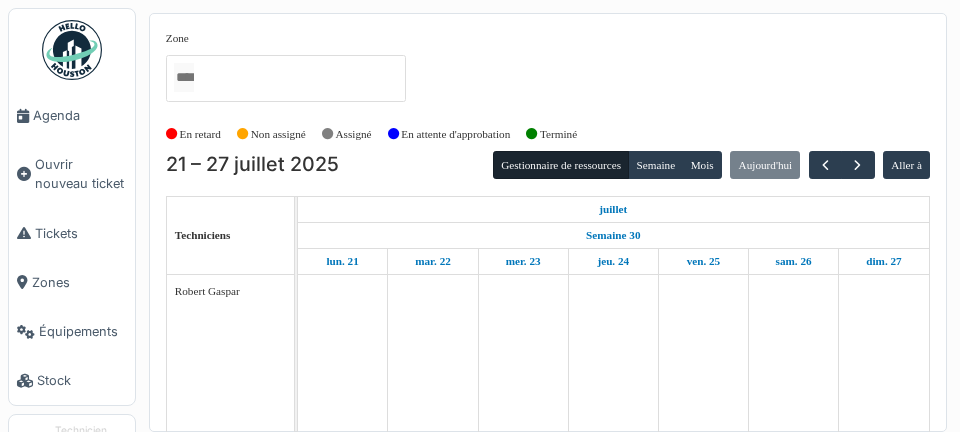 scroll, scrollTop: 0, scrollLeft: 0, axis: both 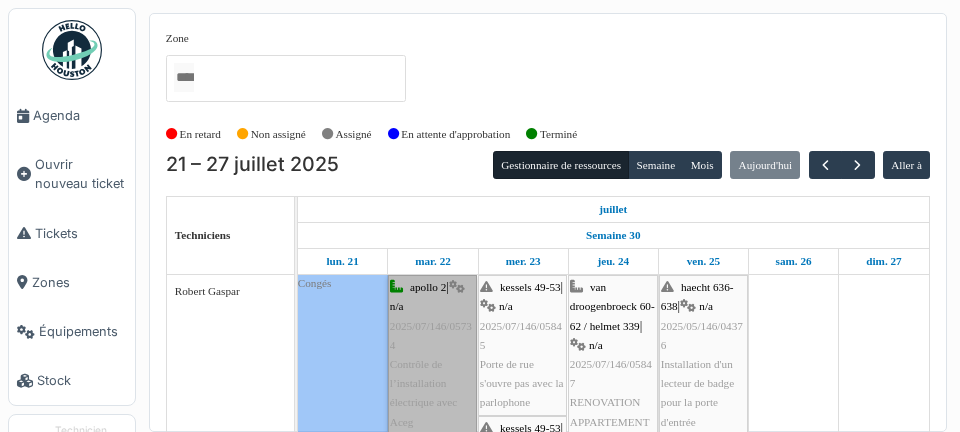 click on "apollo 2
|     n/a
2025/07/146/05734
Contrôle de l’installation électrique avec Aceg" at bounding box center [432, 355] 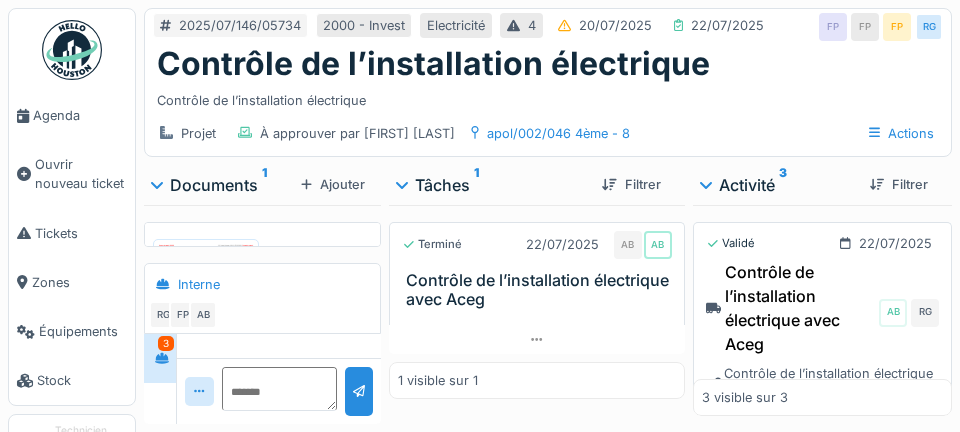 scroll, scrollTop: 0, scrollLeft: 0, axis: both 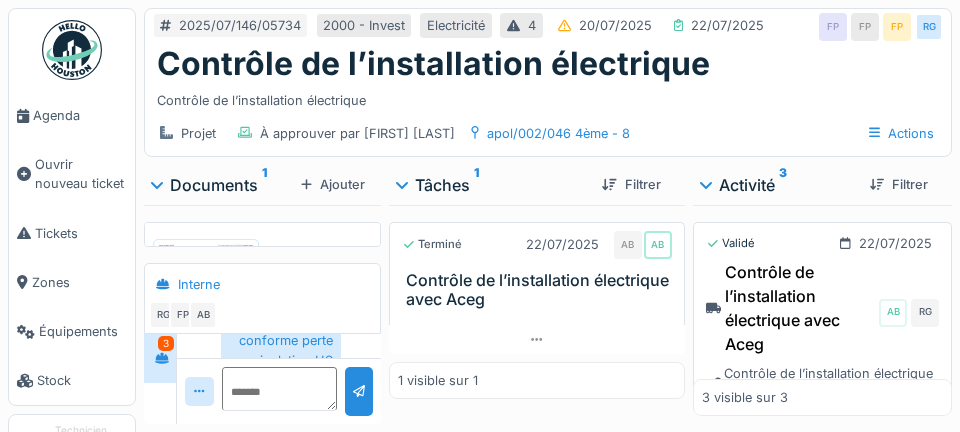 click on "Agenda" at bounding box center [80, 115] 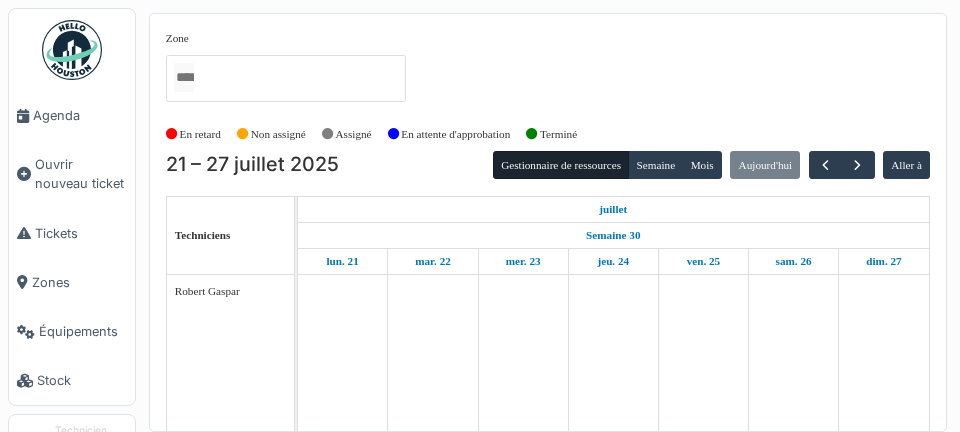 scroll, scrollTop: 0, scrollLeft: 0, axis: both 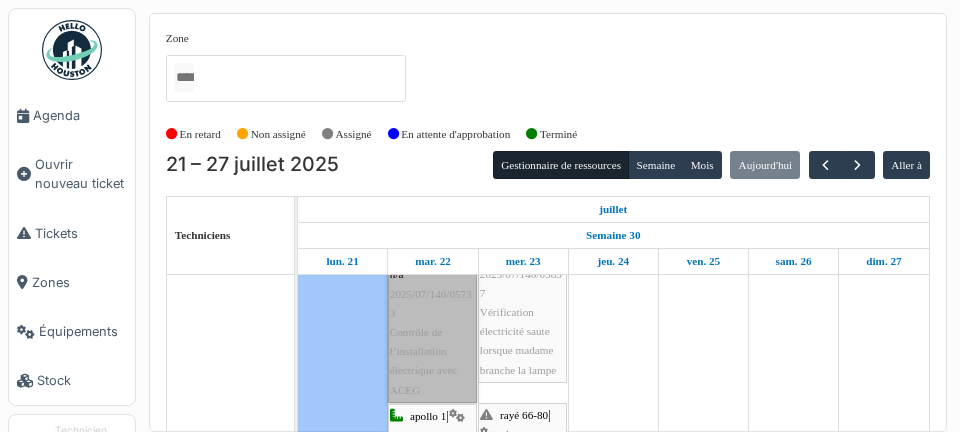 click on "apollo 2
|     n/a
2025/07/146/05733
Contrôle de l’installation électrique avec ACEG" at bounding box center [432, 323] 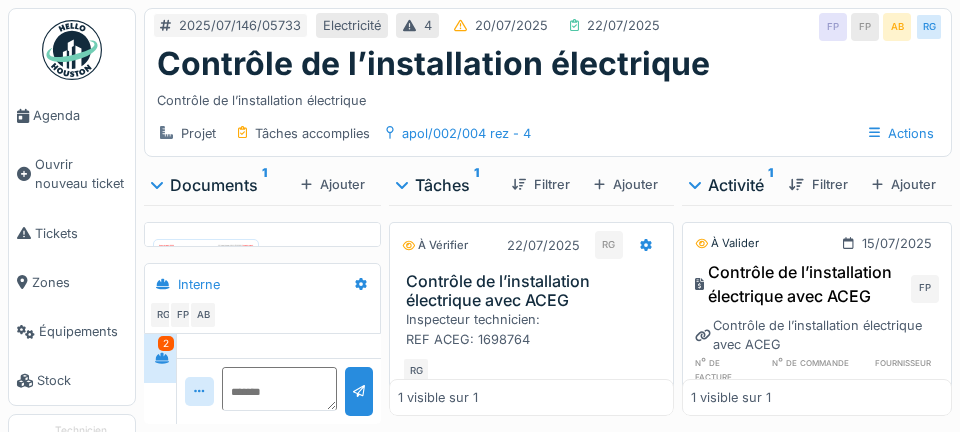 scroll, scrollTop: 0, scrollLeft: 0, axis: both 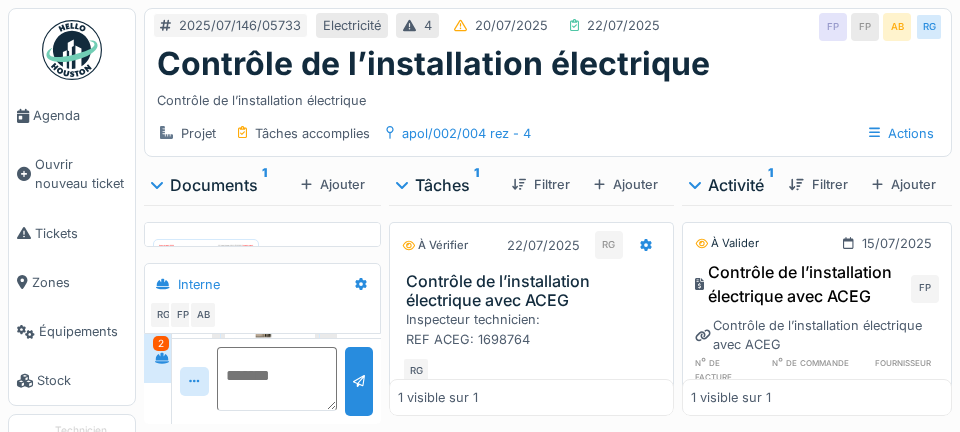 click at bounding box center (276, 379) 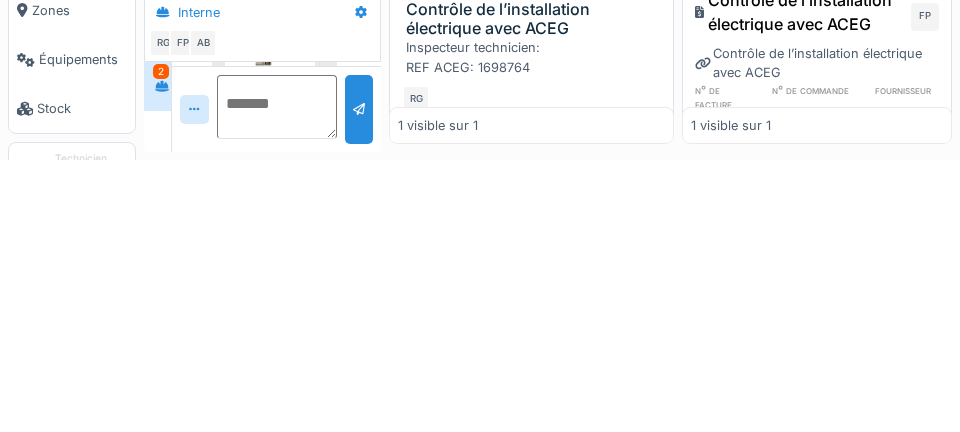scroll, scrollTop: 402, scrollLeft: 0, axis: vertical 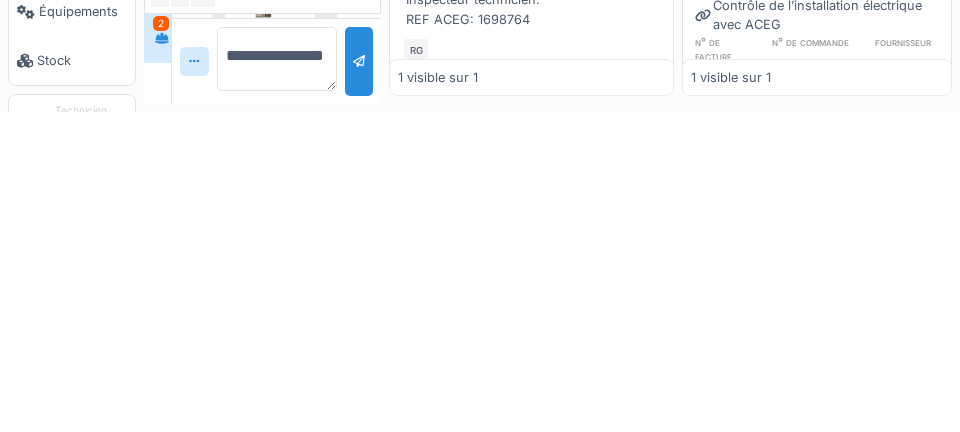 type on "**********" 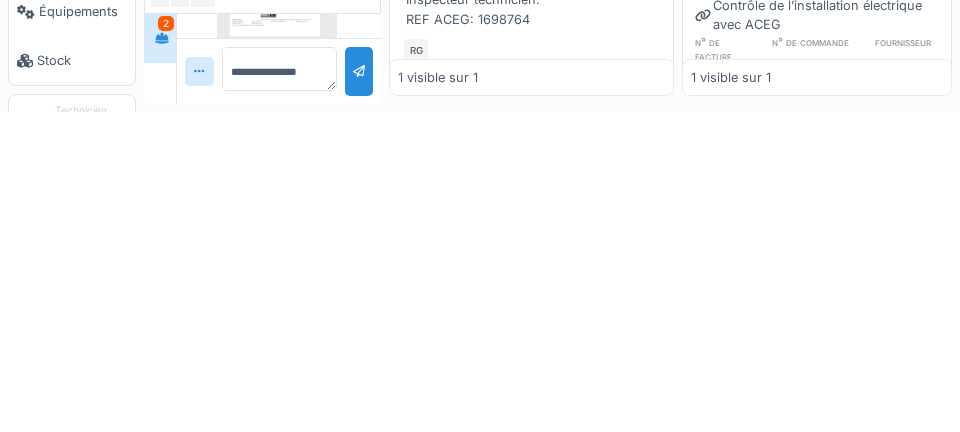 click at bounding box center (359, 391) 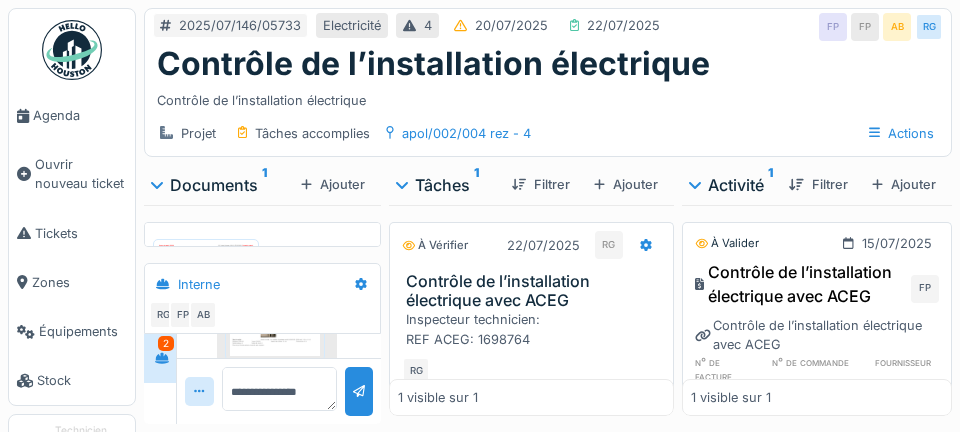 scroll, scrollTop: 472, scrollLeft: 0, axis: vertical 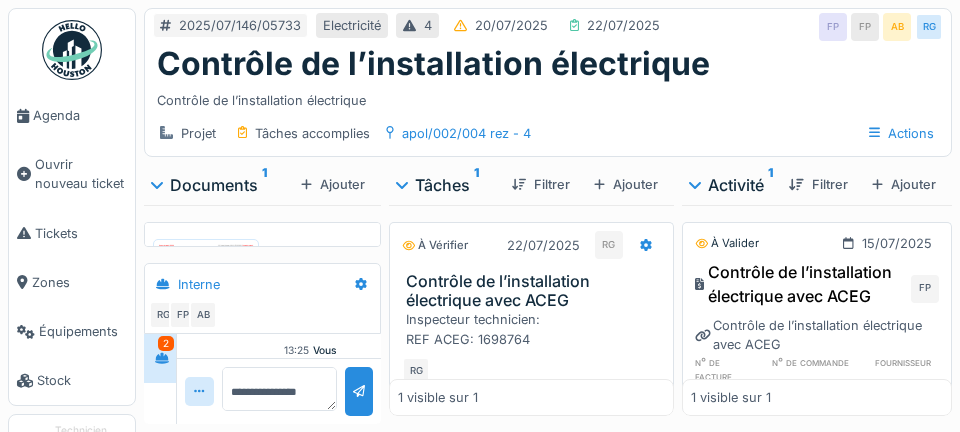 click on "Agenda" at bounding box center (80, 115) 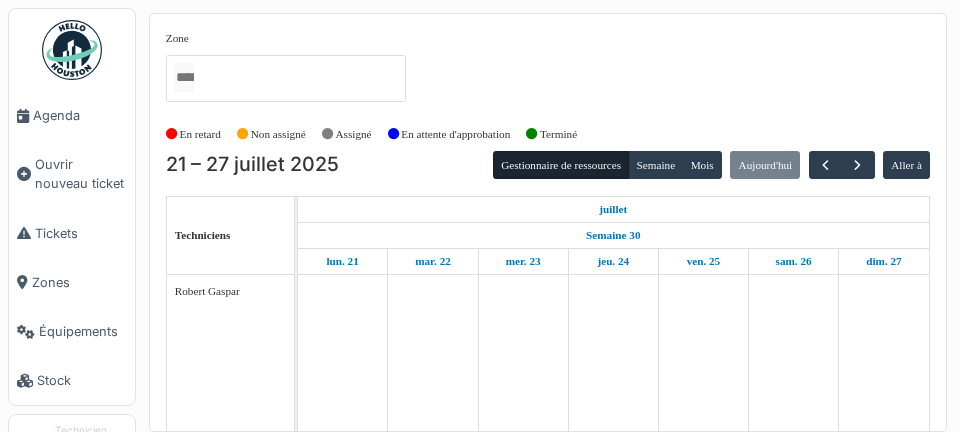 scroll, scrollTop: 0, scrollLeft: 0, axis: both 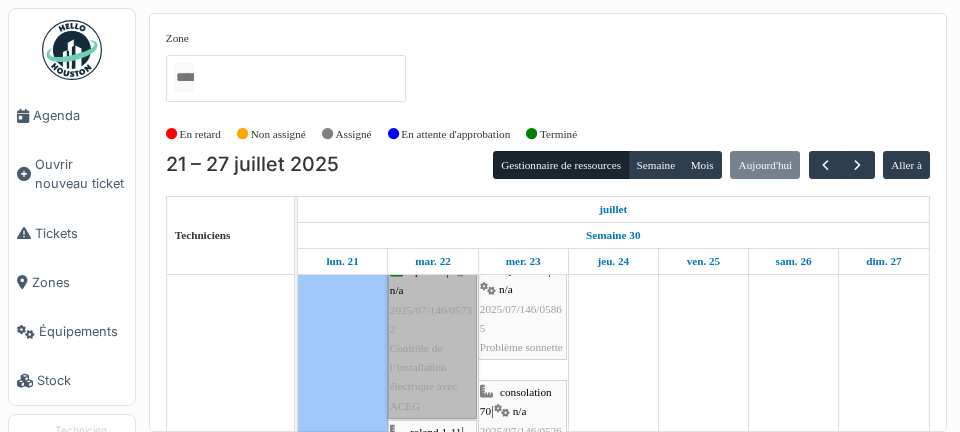 click on "apollo 1
|     n/a
2025/07/146/05732
Contrôle de l’installation électrique avec ACEG" at bounding box center [432, 339] 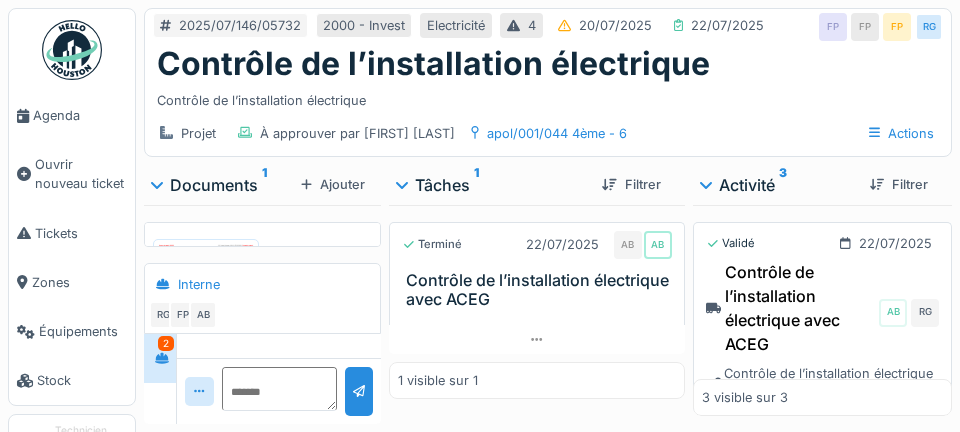scroll, scrollTop: 0, scrollLeft: 0, axis: both 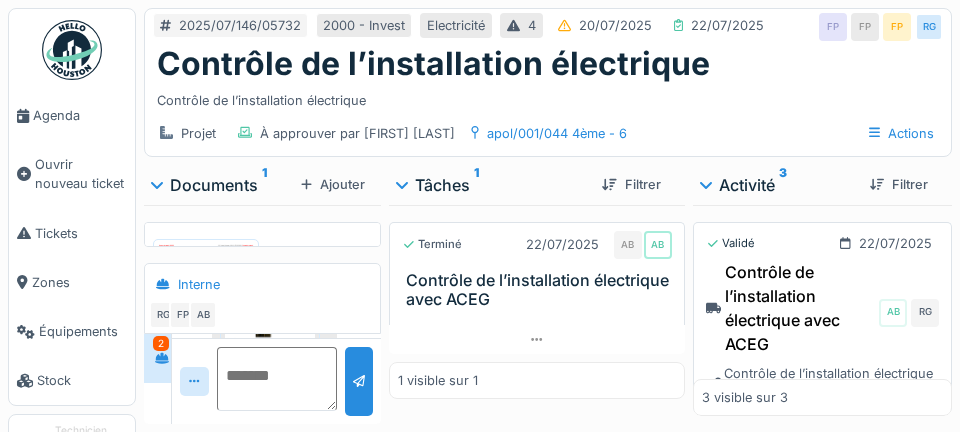 click at bounding box center [276, 379] 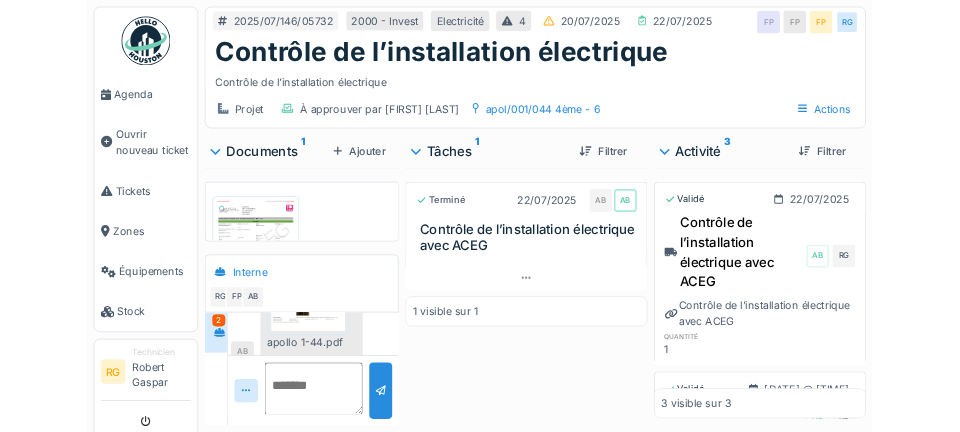 scroll, scrollTop: 402, scrollLeft: 0, axis: vertical 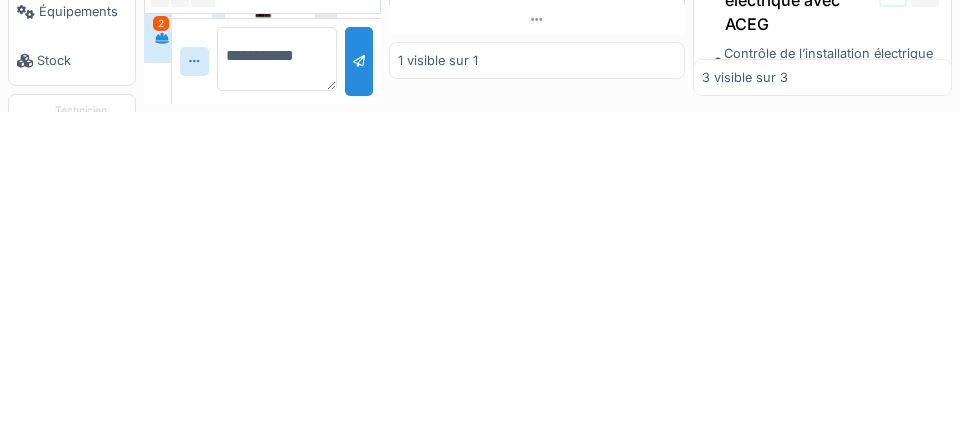 click on "**********" at bounding box center [276, 379] 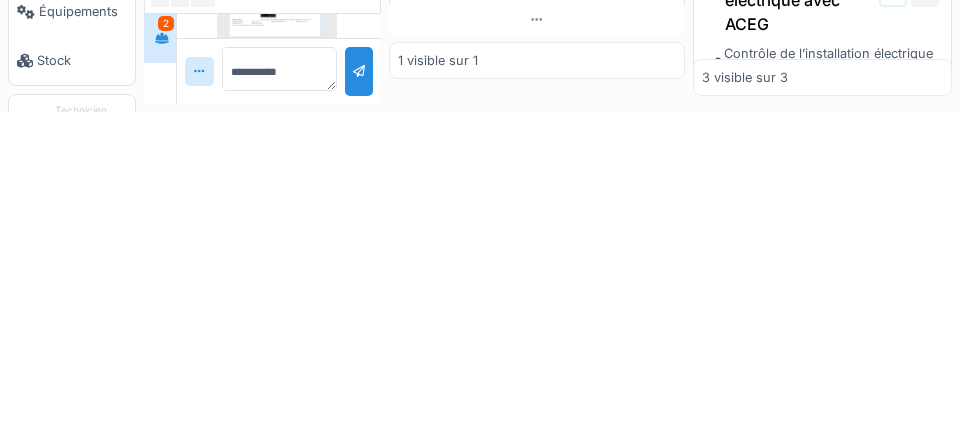 click at bounding box center (359, 391) 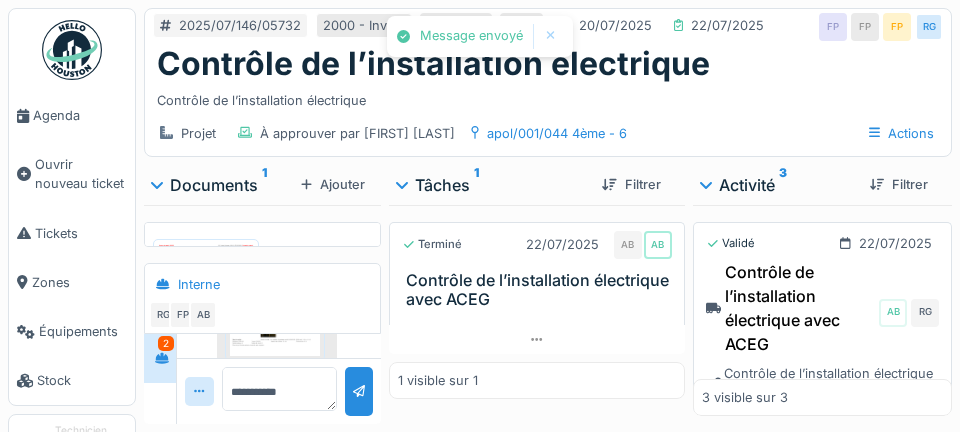 scroll, scrollTop: 472, scrollLeft: 0, axis: vertical 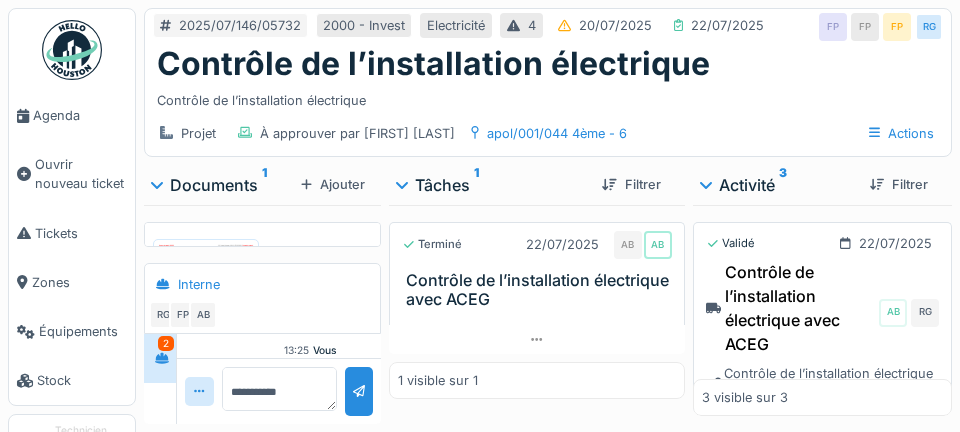 click on "Agenda" at bounding box center [72, 115] 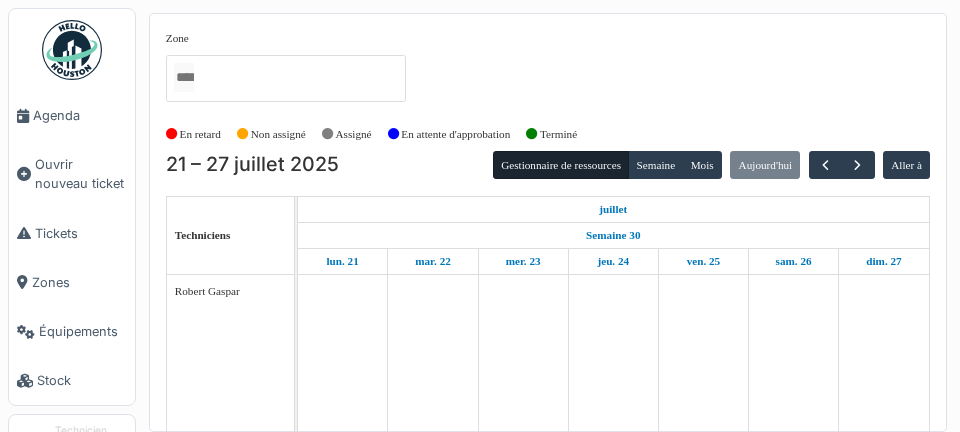 scroll, scrollTop: 0, scrollLeft: 0, axis: both 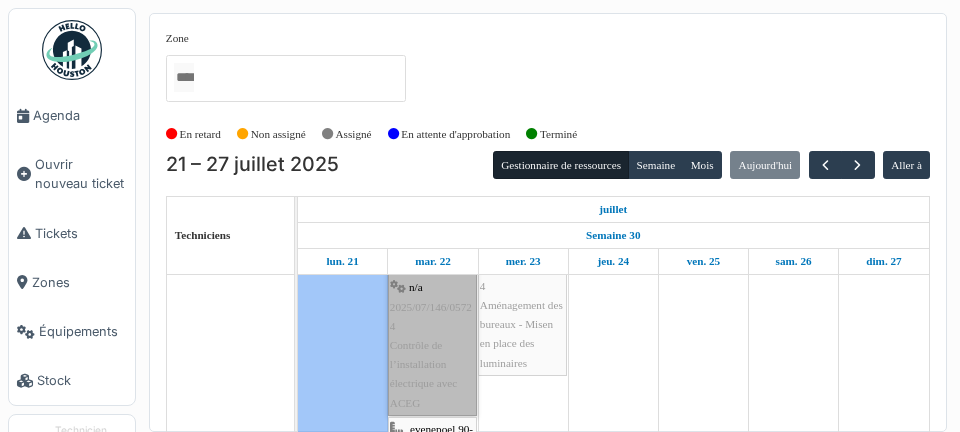 click on "roland 1-11
|     n/a
2025/07/146/05724
Contrôle de l’installation électrique avec ACEG" at bounding box center (432, 336) 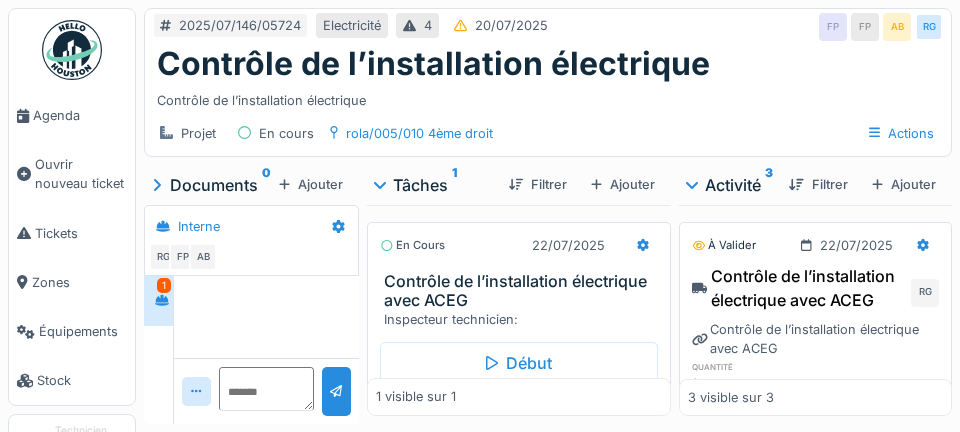 scroll, scrollTop: 0, scrollLeft: 0, axis: both 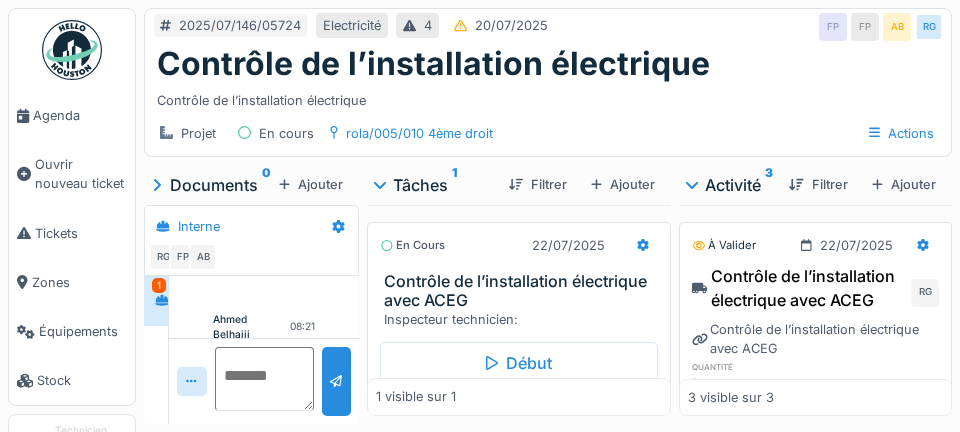 click at bounding box center (265, 379) 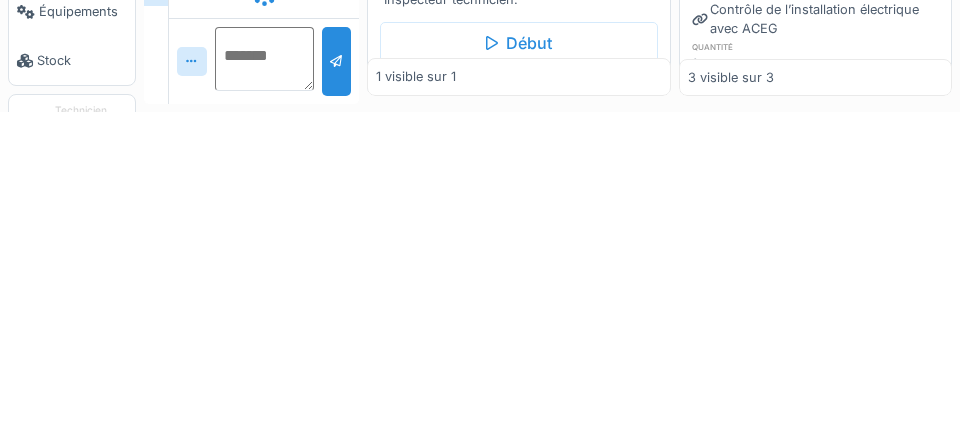 scroll, scrollTop: 96, scrollLeft: 0, axis: vertical 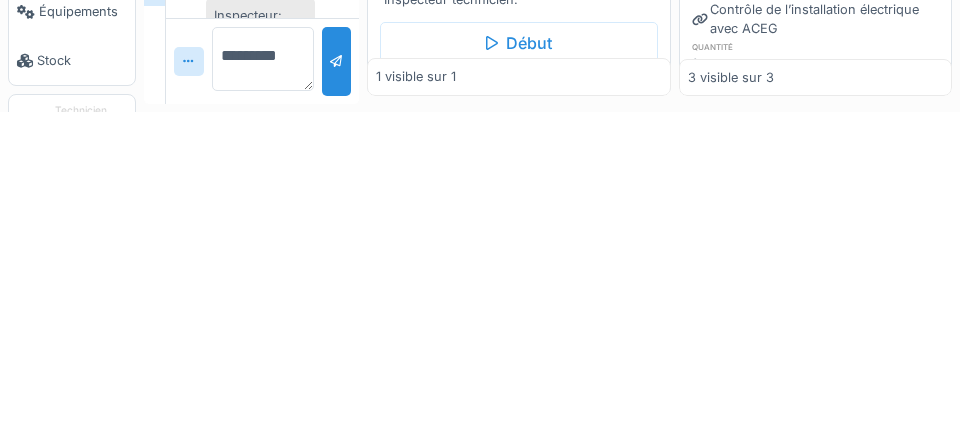click on "********" at bounding box center [263, 379] 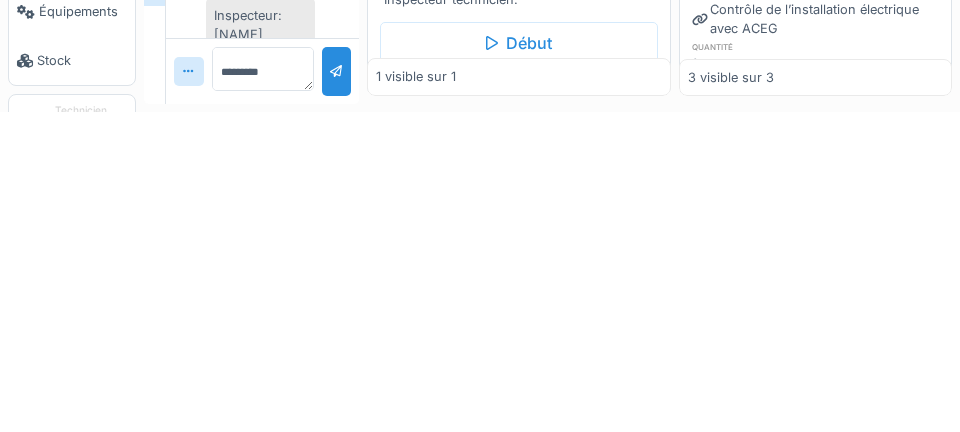 click at bounding box center [336, 391] 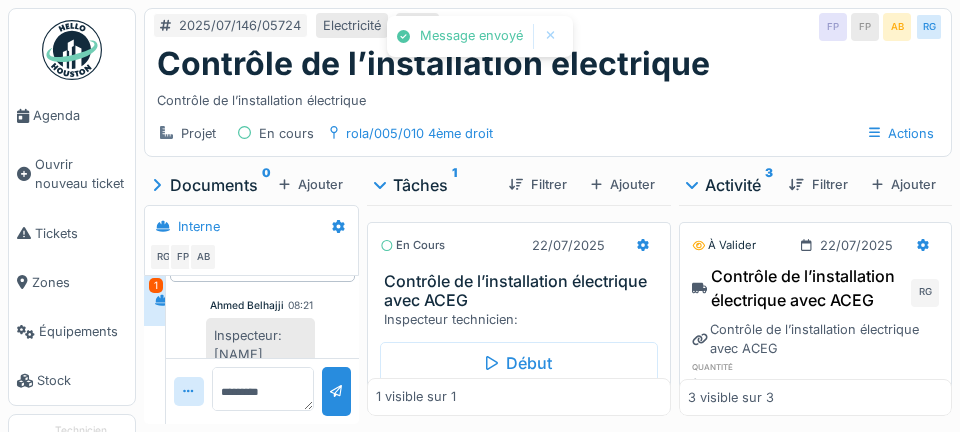 scroll, scrollTop: 135, scrollLeft: 0, axis: vertical 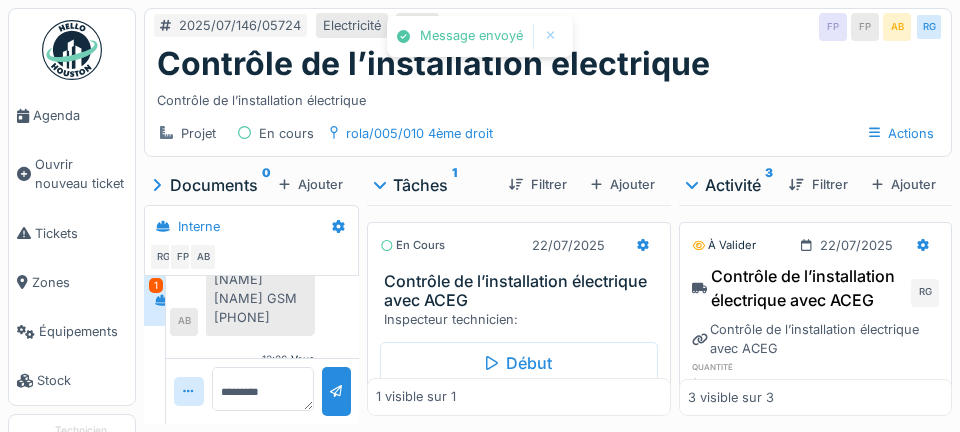 click on "Marquer comme terminé" at bounding box center (566, 405) 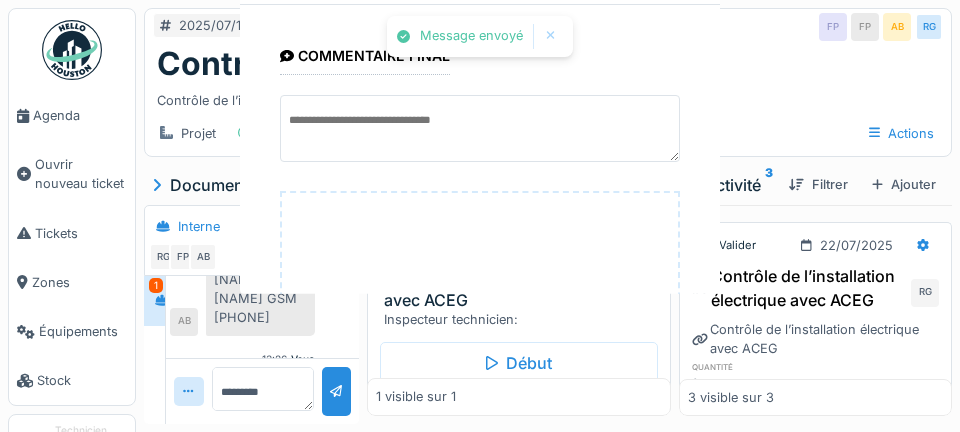 click on "Déposez directement des fichiers ici, ou cliquez pour sélectionner des fichiers" at bounding box center (480, 345) 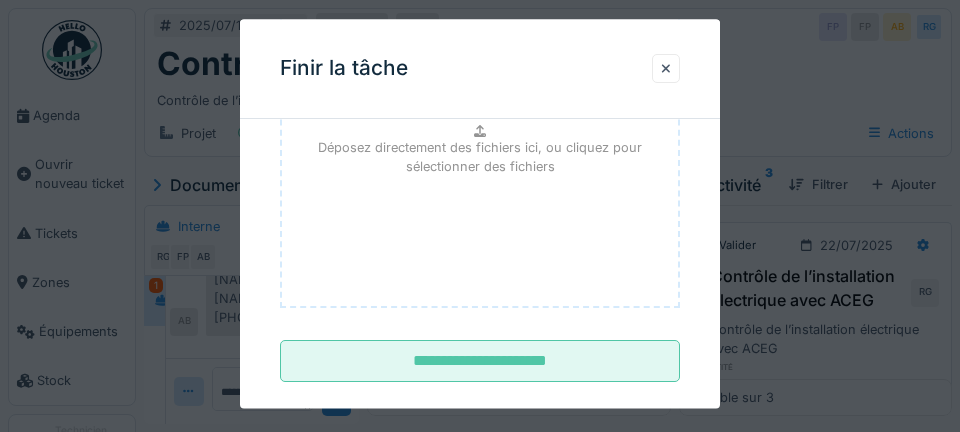 scroll, scrollTop: 298, scrollLeft: 0, axis: vertical 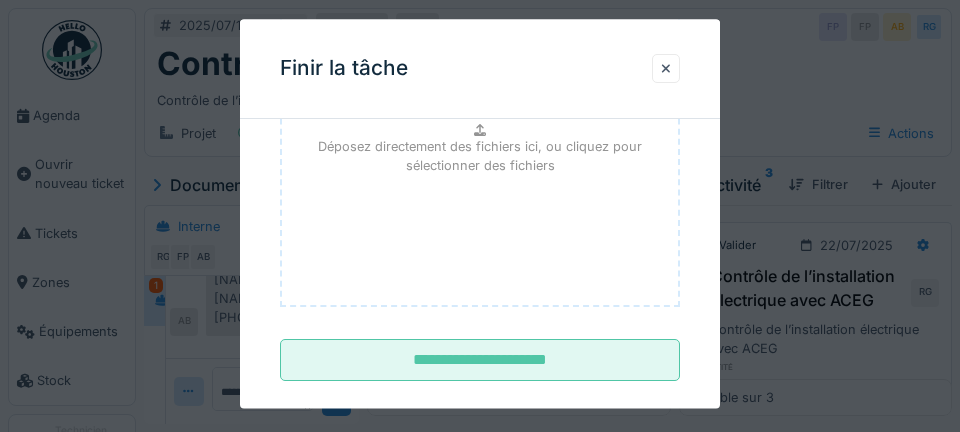 click on "**********" at bounding box center (480, 361) 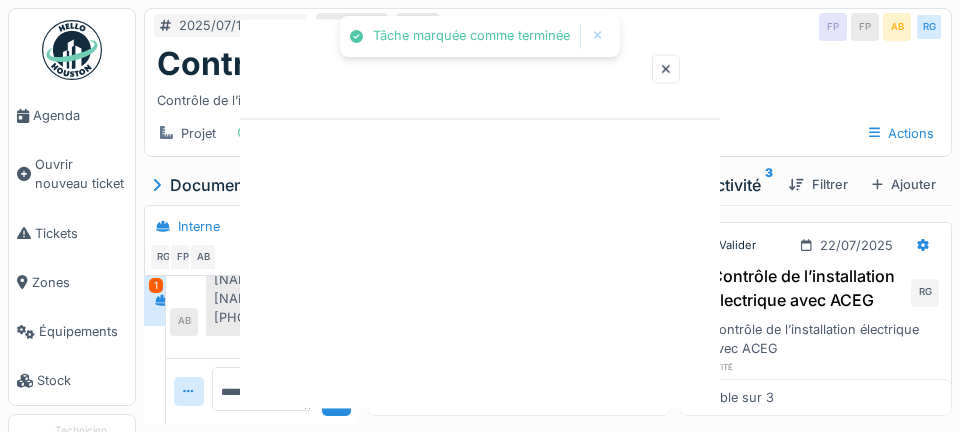 scroll, scrollTop: 0, scrollLeft: 0, axis: both 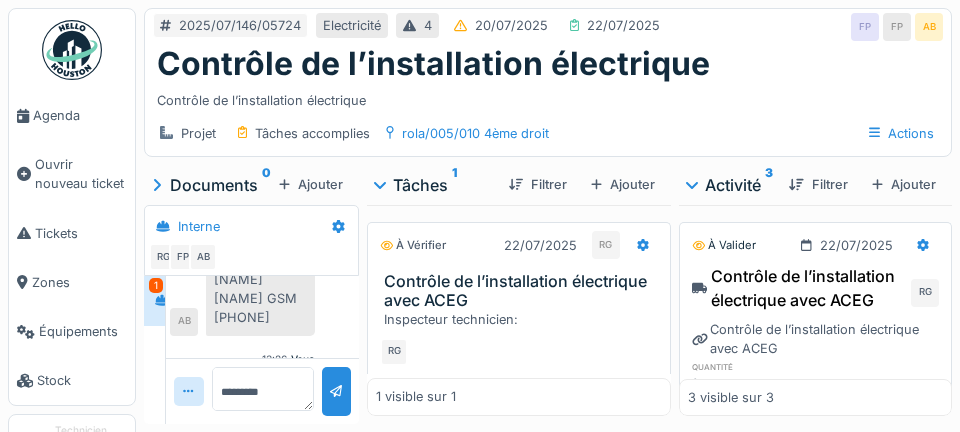 click on "Agenda" at bounding box center [80, 115] 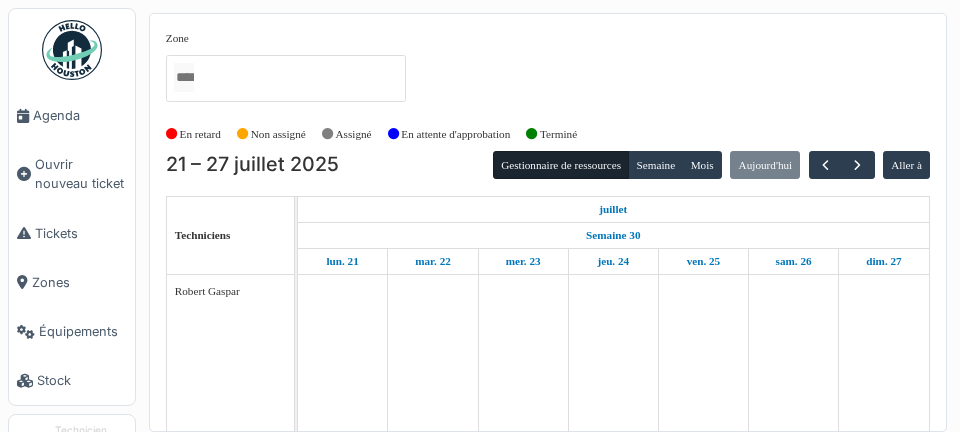 scroll, scrollTop: 0, scrollLeft: 0, axis: both 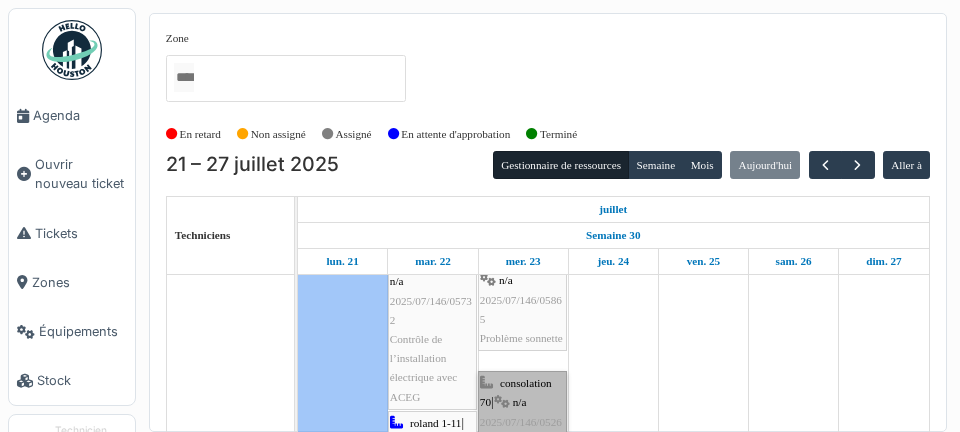 click on "consolation 70
|     n/a
2025/07/146/05264
Aménagement des bureaux - Misen en place des luminaires" at bounding box center (522, 451) 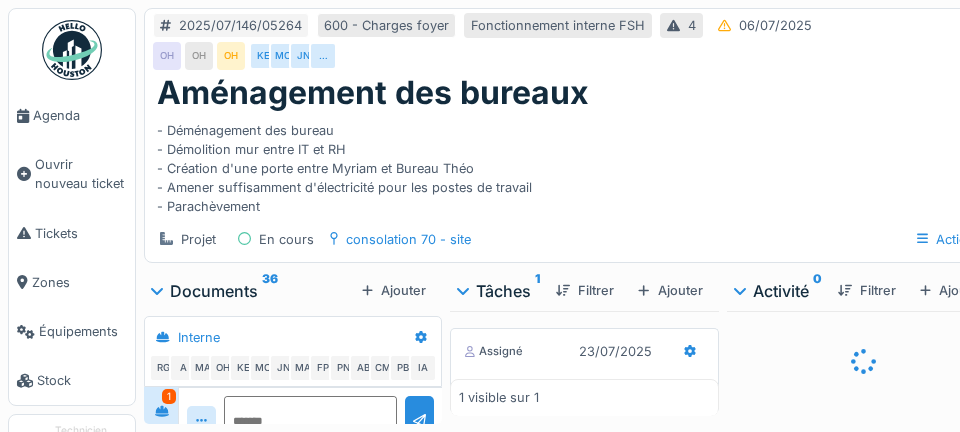 scroll, scrollTop: 0, scrollLeft: 0, axis: both 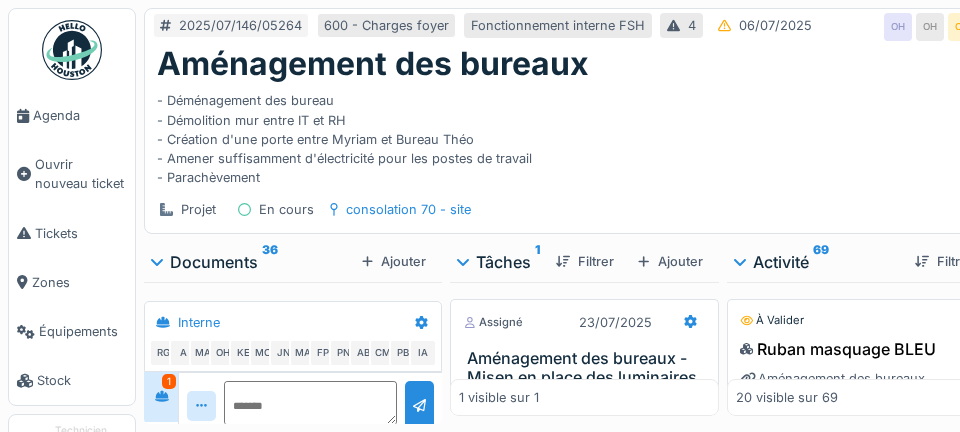 click on "Agenda" at bounding box center (80, 115) 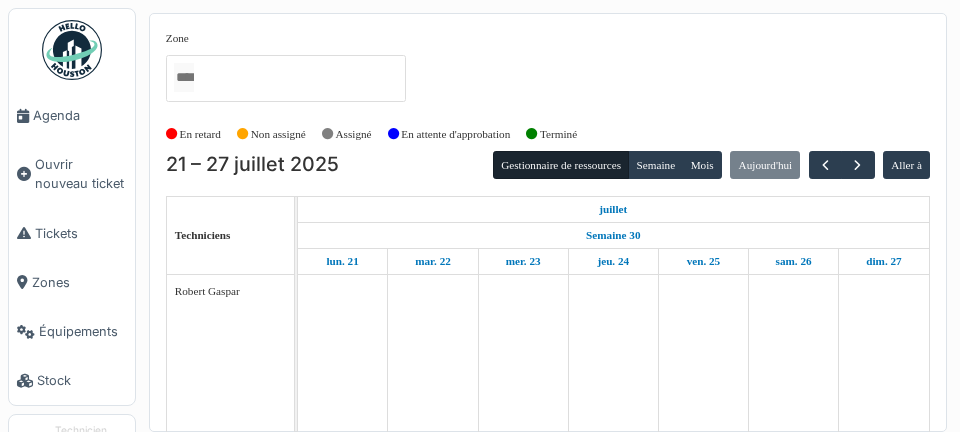 scroll, scrollTop: 0, scrollLeft: 0, axis: both 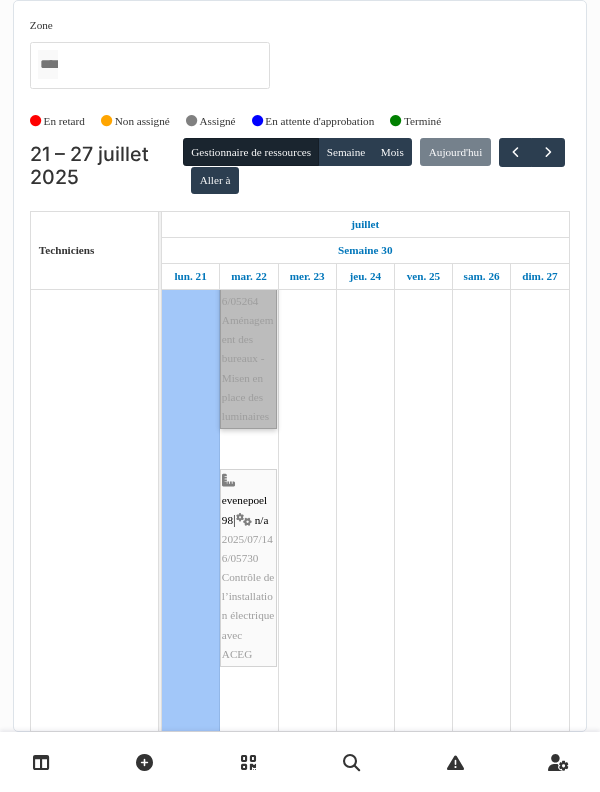 click on "consolation [NUMBER]
|     n/a
[DATE][NUMBER]/[NUMBER]
Aménagement des bureaux - Misen en place des luminaires" at bounding box center (248, 320) 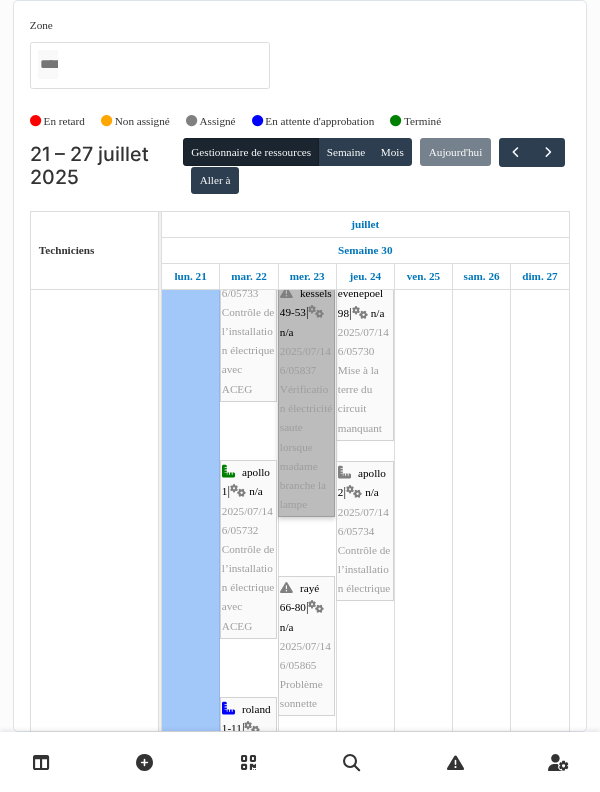 click on "kessels 49-53
|     n/a
2025/07/146/05837
Vérification électricité saute lorsque madame branche la lampe" at bounding box center [306, 399] 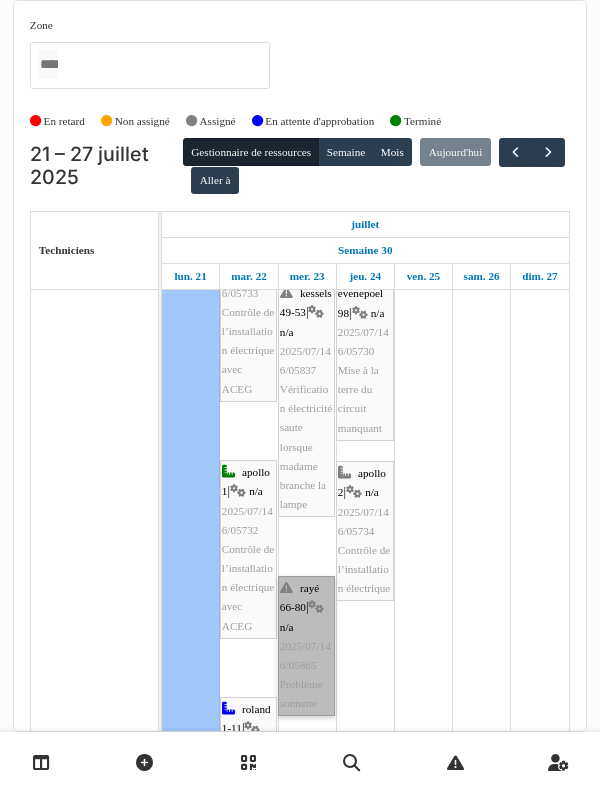 click on "rayé 66-80
|     n/a
2025/07/146/05865
Problème sonnette" at bounding box center [306, 646] 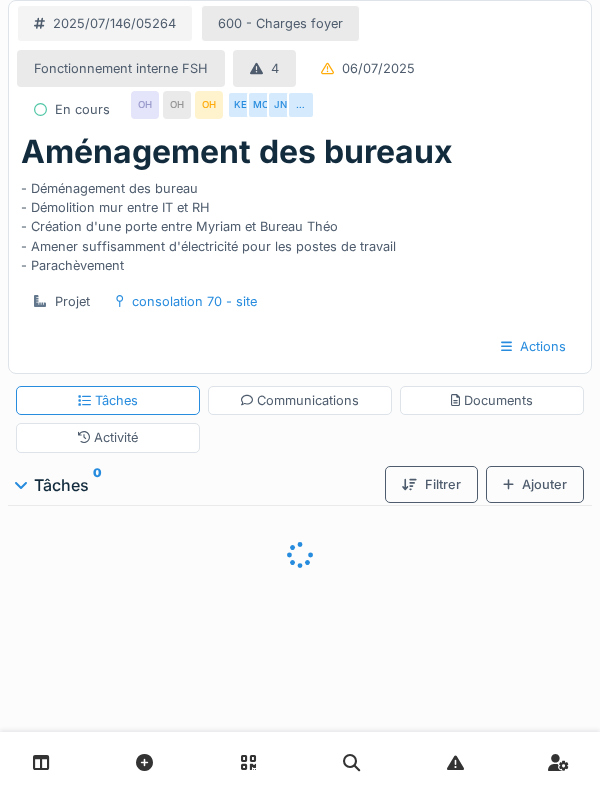 scroll, scrollTop: 0, scrollLeft: 0, axis: both 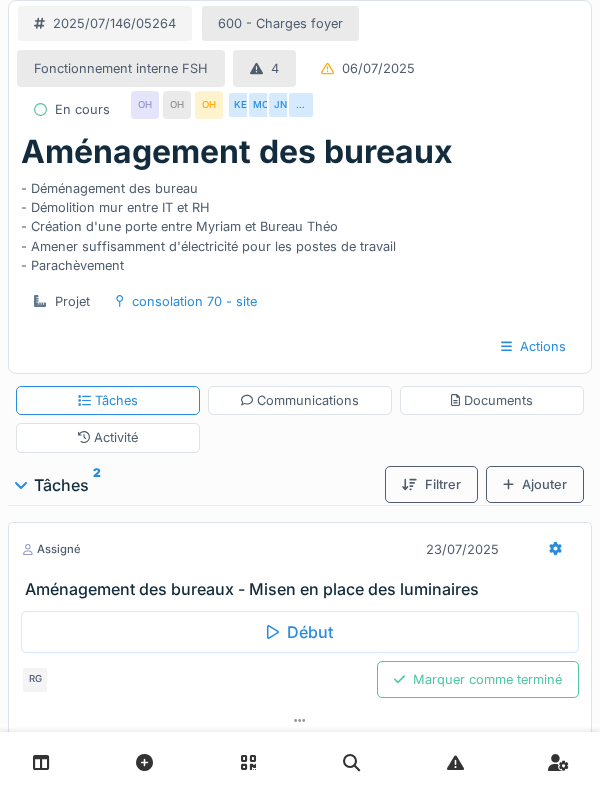 click on "Début" at bounding box center [300, 632] 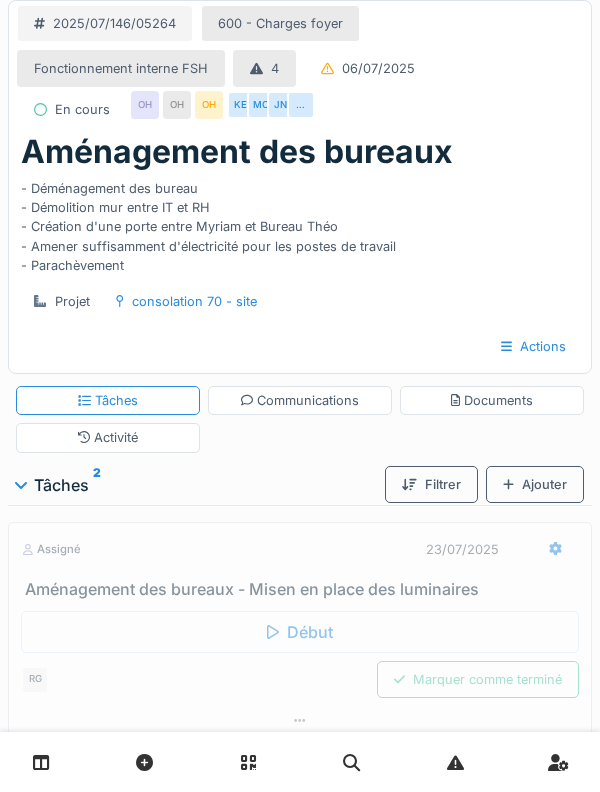 click at bounding box center (555, 549) 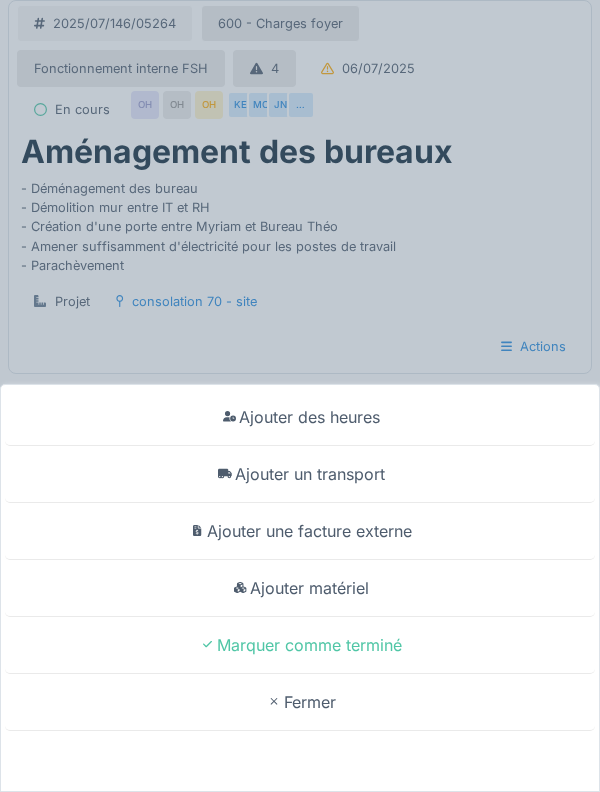 click on "Ajouter un transport" at bounding box center (300, 474) 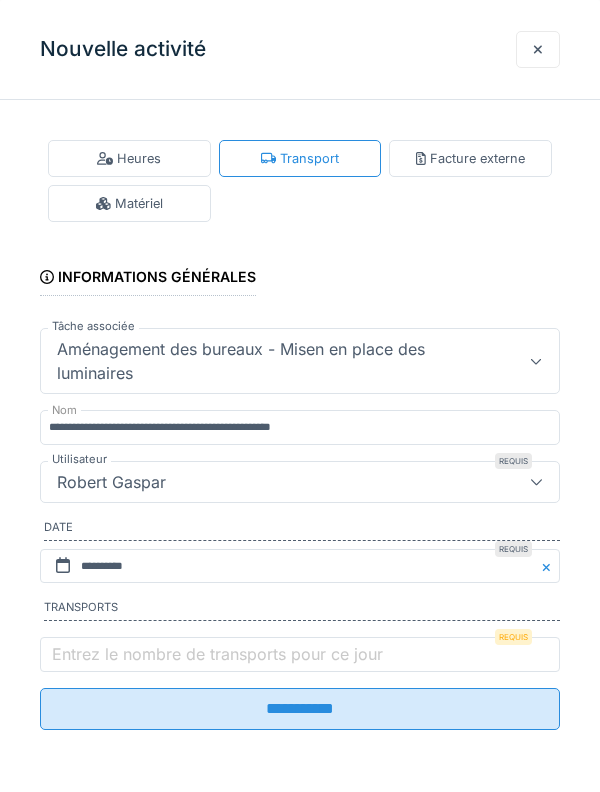 click on "Entrez le nombre de transports pour ce jour" at bounding box center [217, 654] 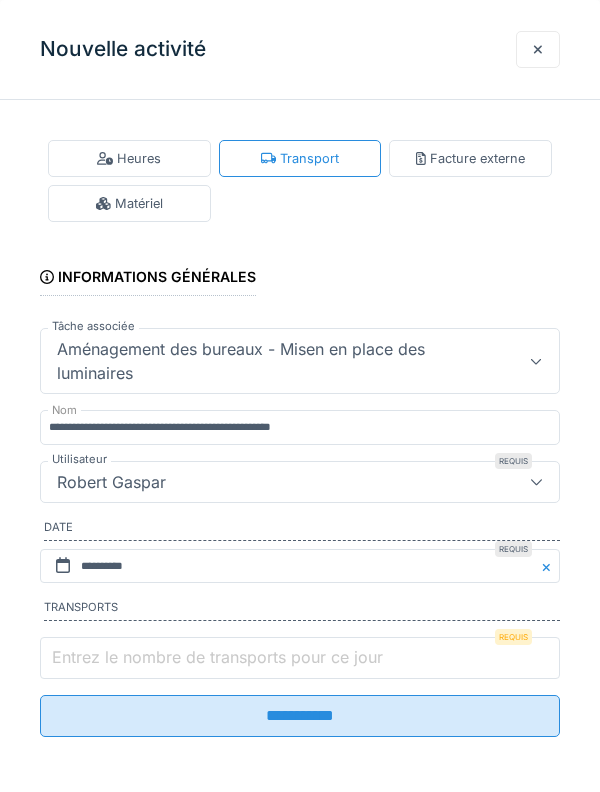 click on "Entrez le nombre de transports pour ce jour" at bounding box center [300, 658] 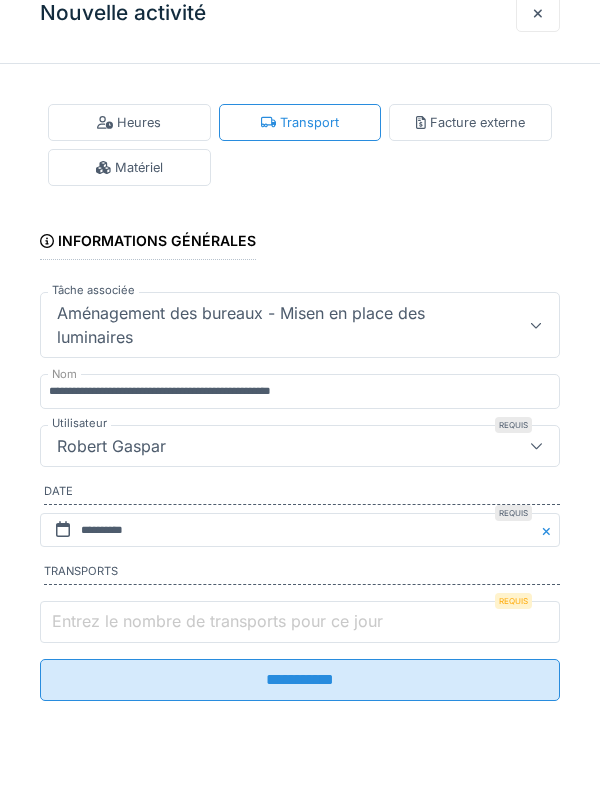 scroll, scrollTop: 132, scrollLeft: 0, axis: vertical 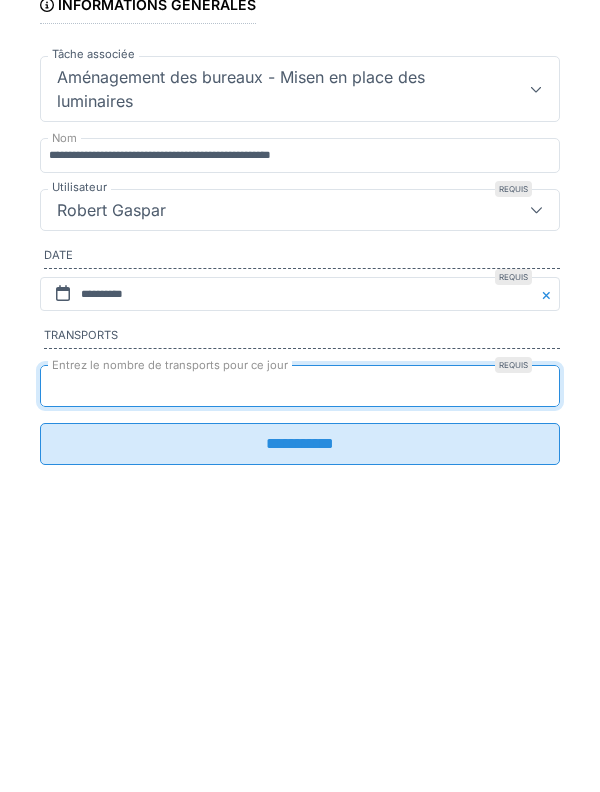 type on "*" 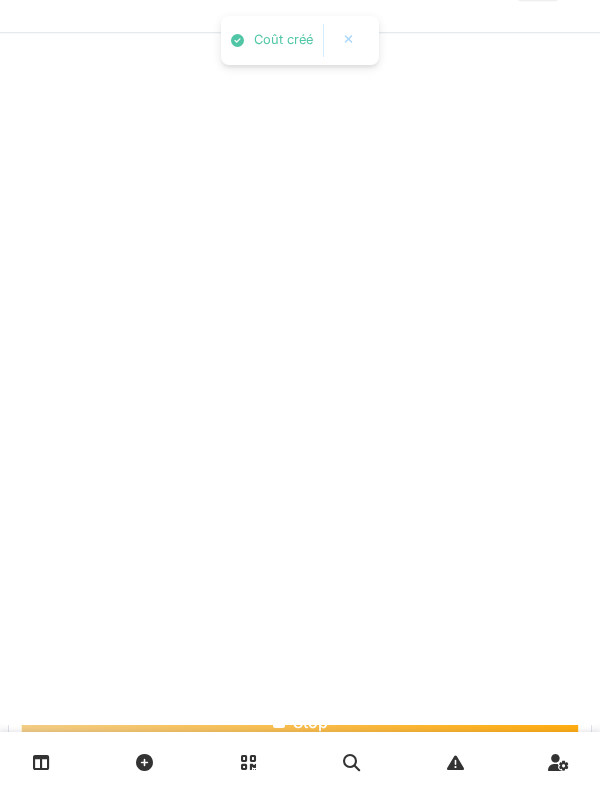 click at bounding box center (558, 762) 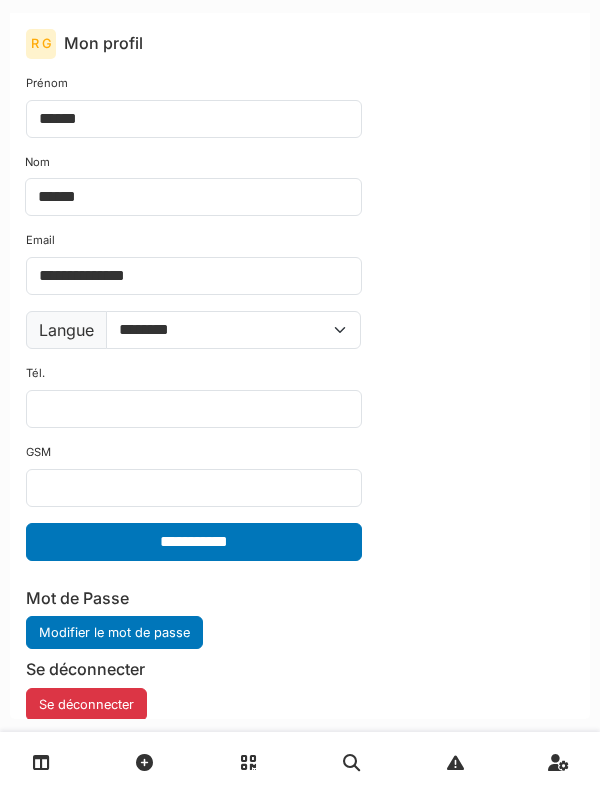 scroll, scrollTop: 0, scrollLeft: 0, axis: both 